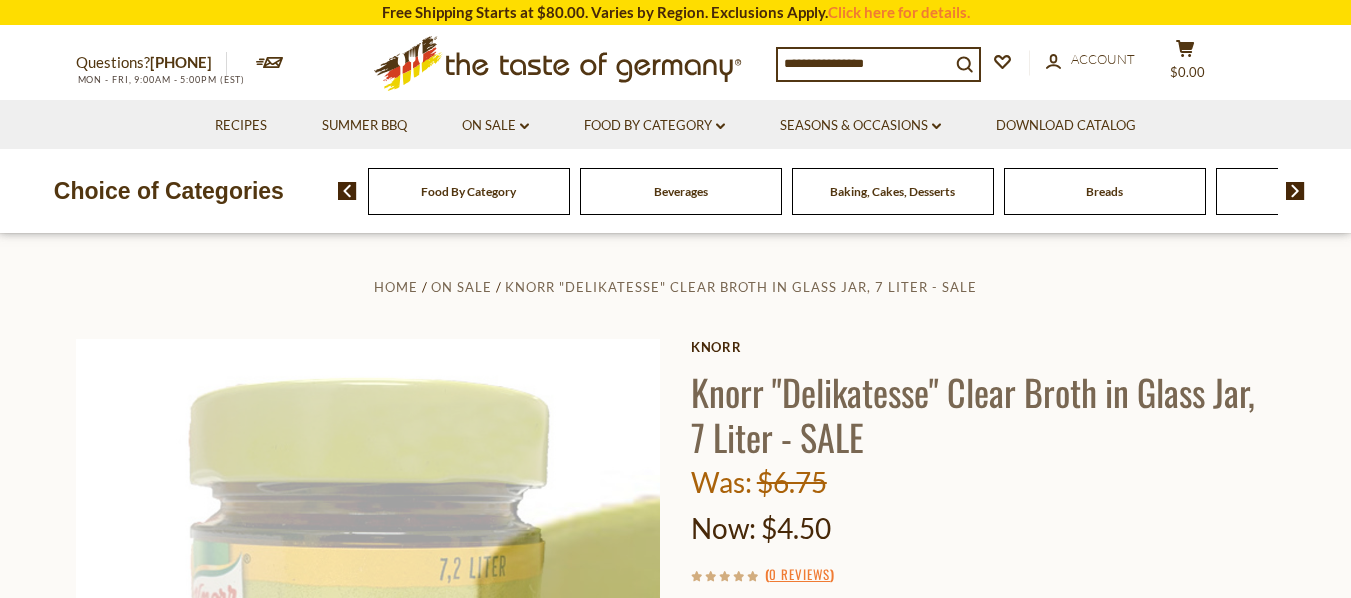 scroll, scrollTop: 0, scrollLeft: 0, axis: both 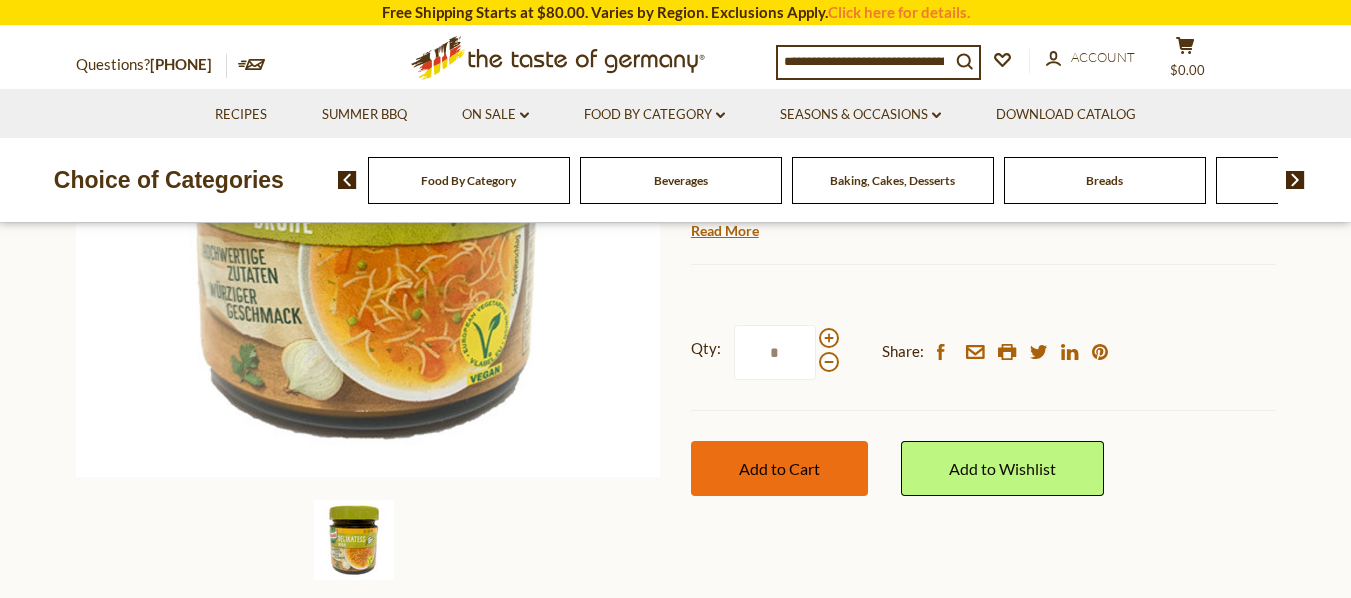 click on "Add to Cart" at bounding box center [779, 468] 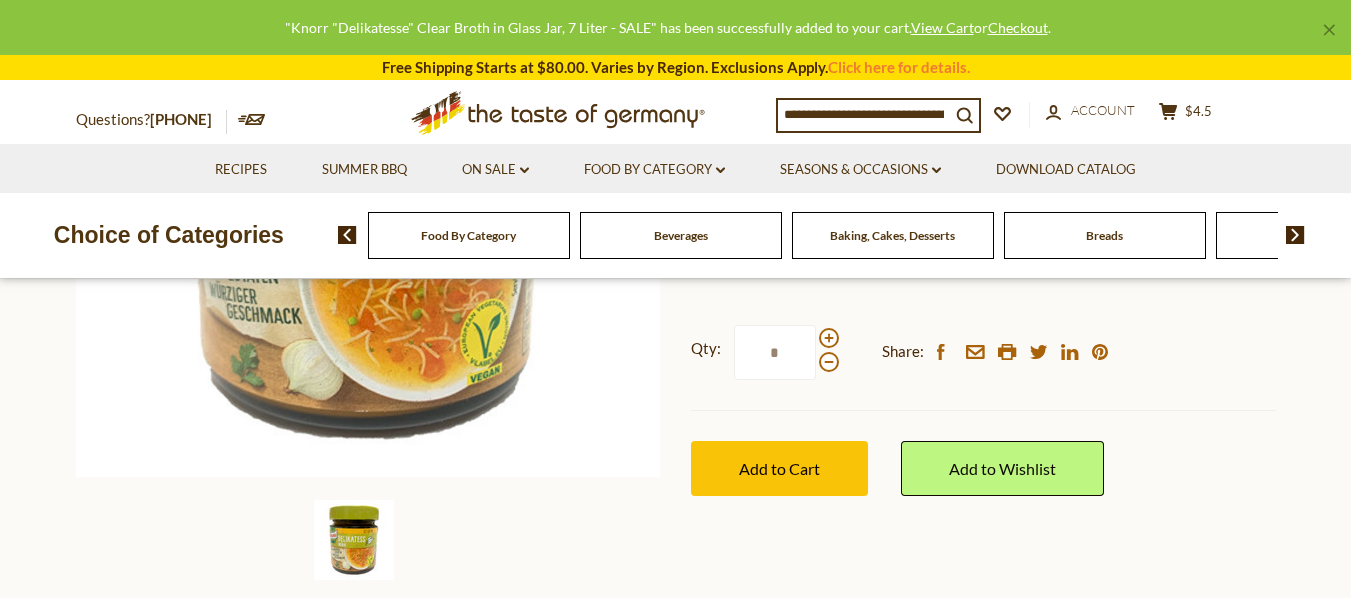 click on "Food By Category" at bounding box center (469, 235) 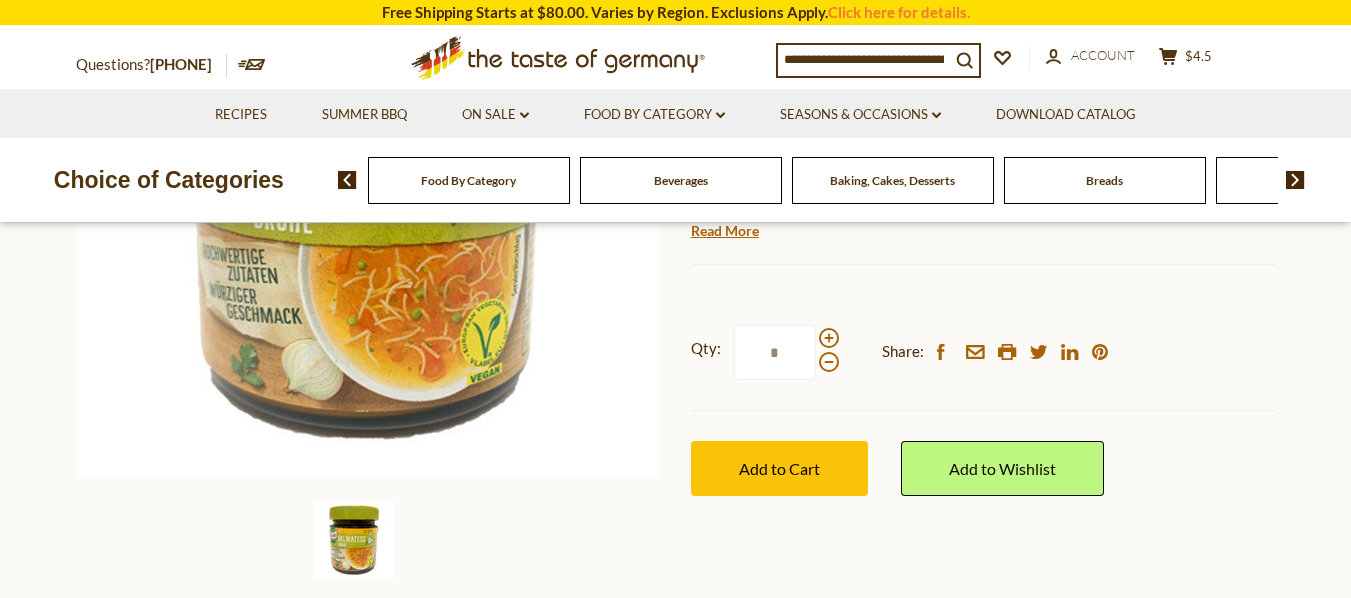 click on "Food By Category" at bounding box center [469, 180] 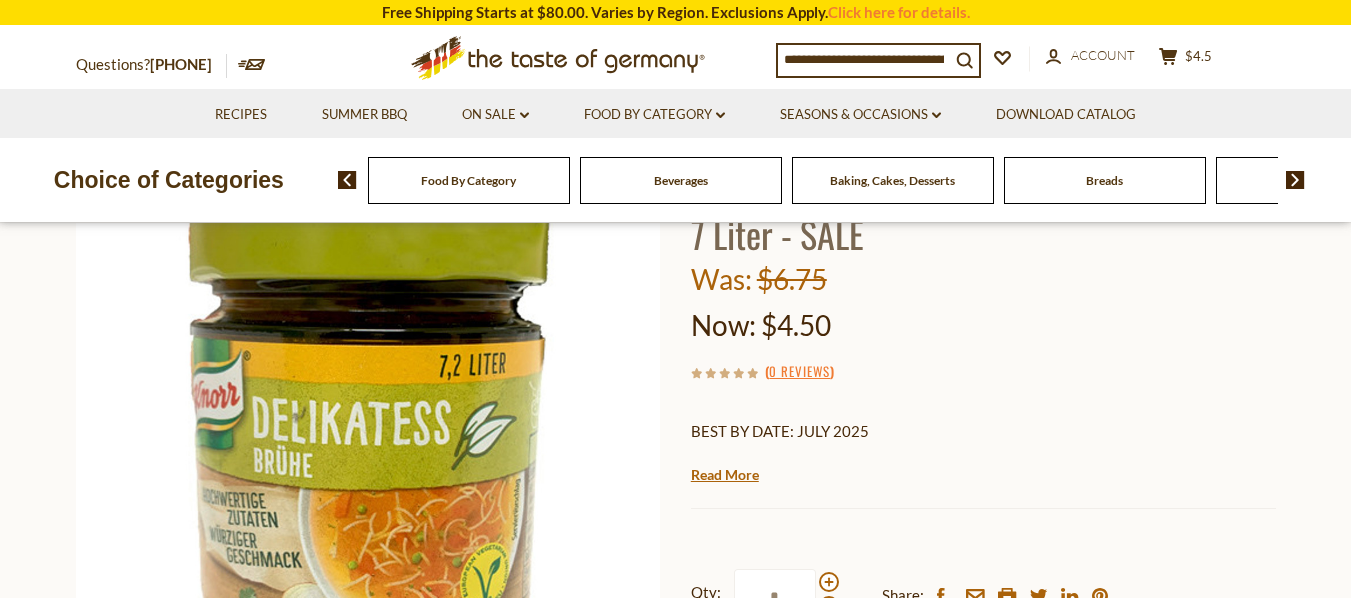 scroll, scrollTop: 0, scrollLeft: 0, axis: both 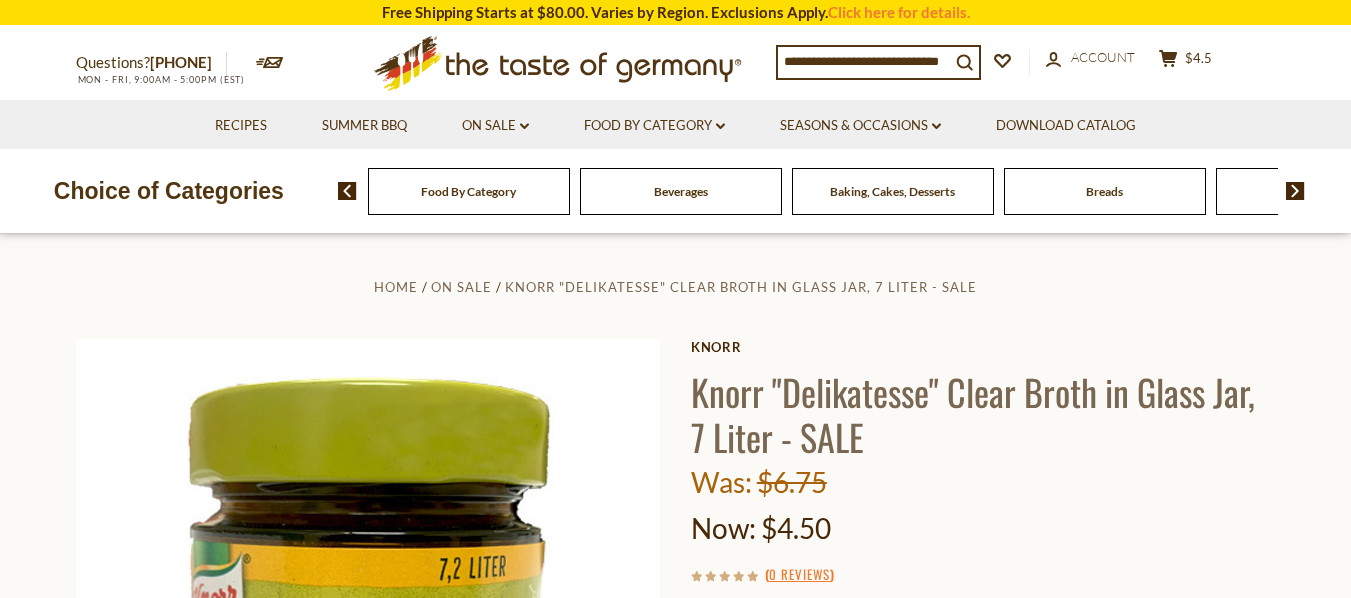 click on "Baking, Cakes, Desserts" at bounding box center [892, 191] 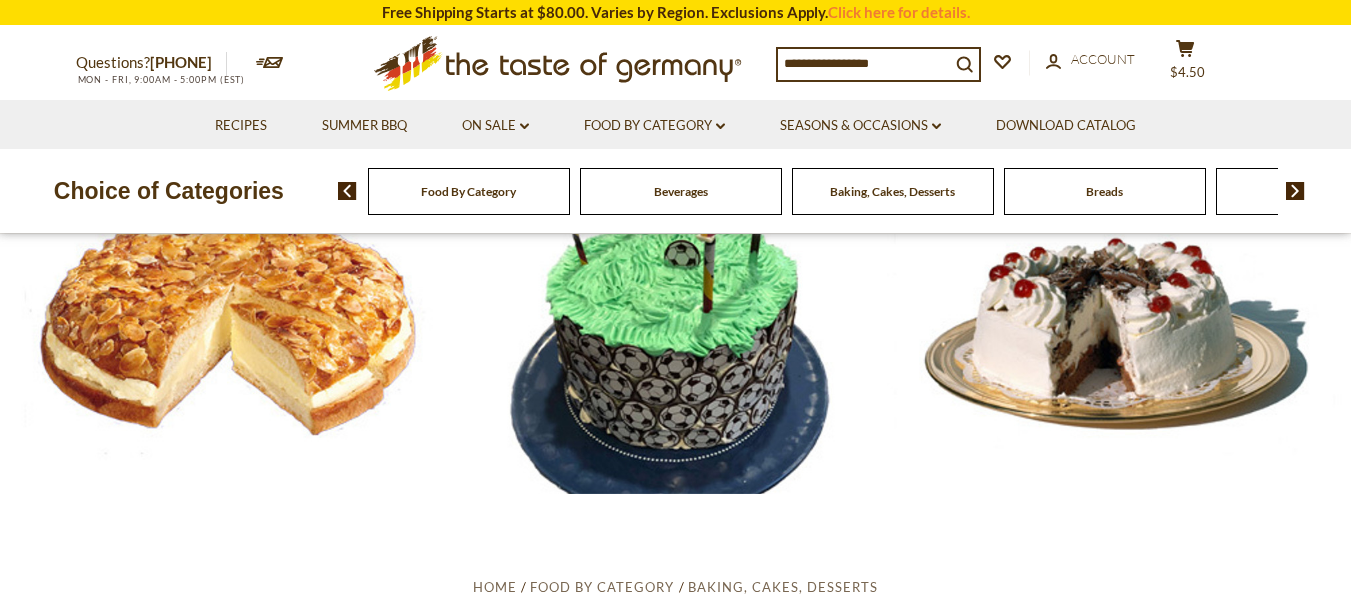 scroll, scrollTop: 0, scrollLeft: 0, axis: both 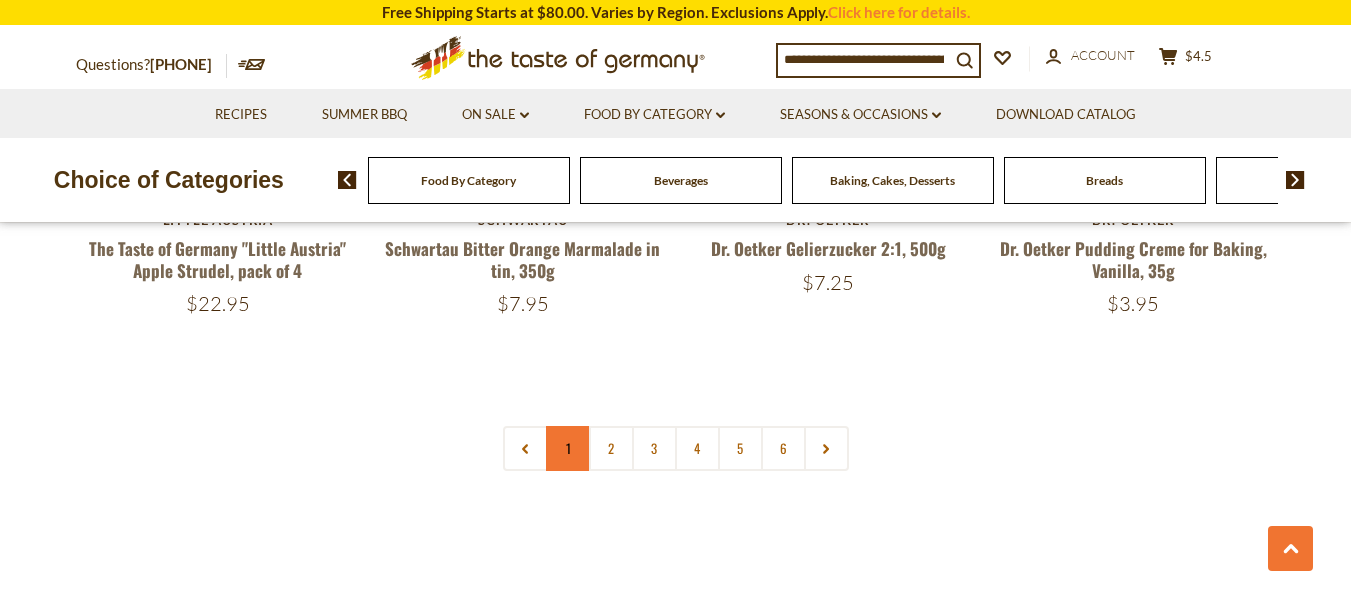 click on "1" at bounding box center [568, 448] 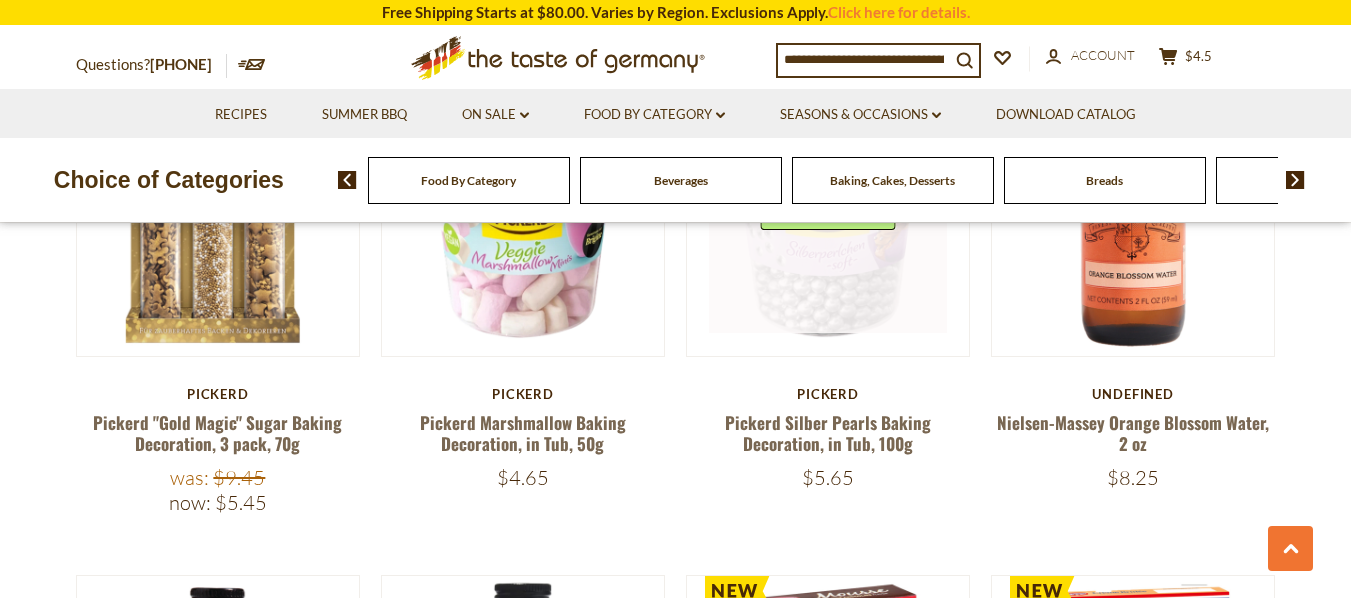 scroll, scrollTop: 702, scrollLeft: 0, axis: vertical 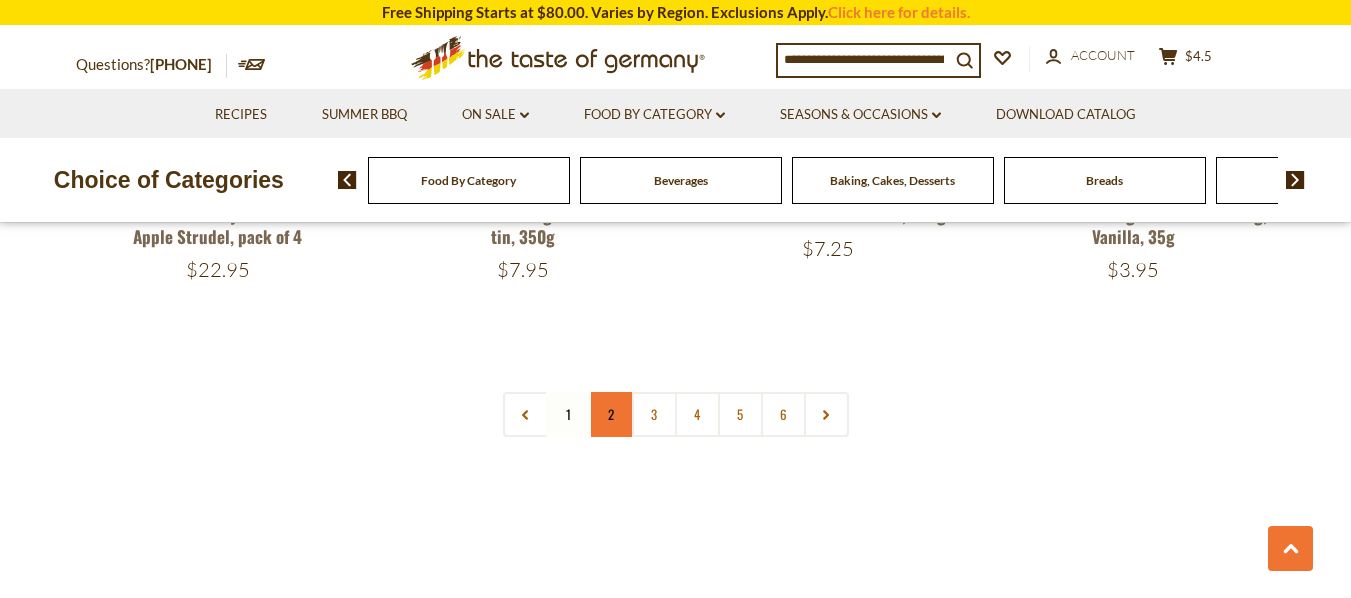 click on "2" at bounding box center [611, 414] 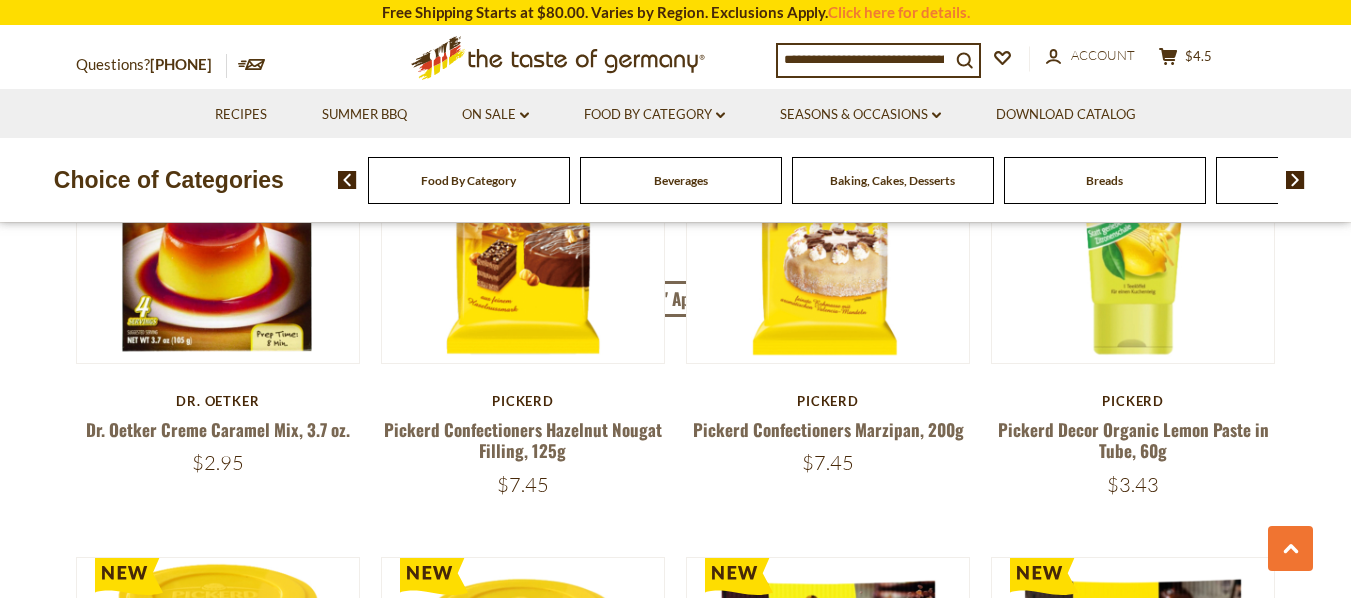 scroll, scrollTop: 702, scrollLeft: 0, axis: vertical 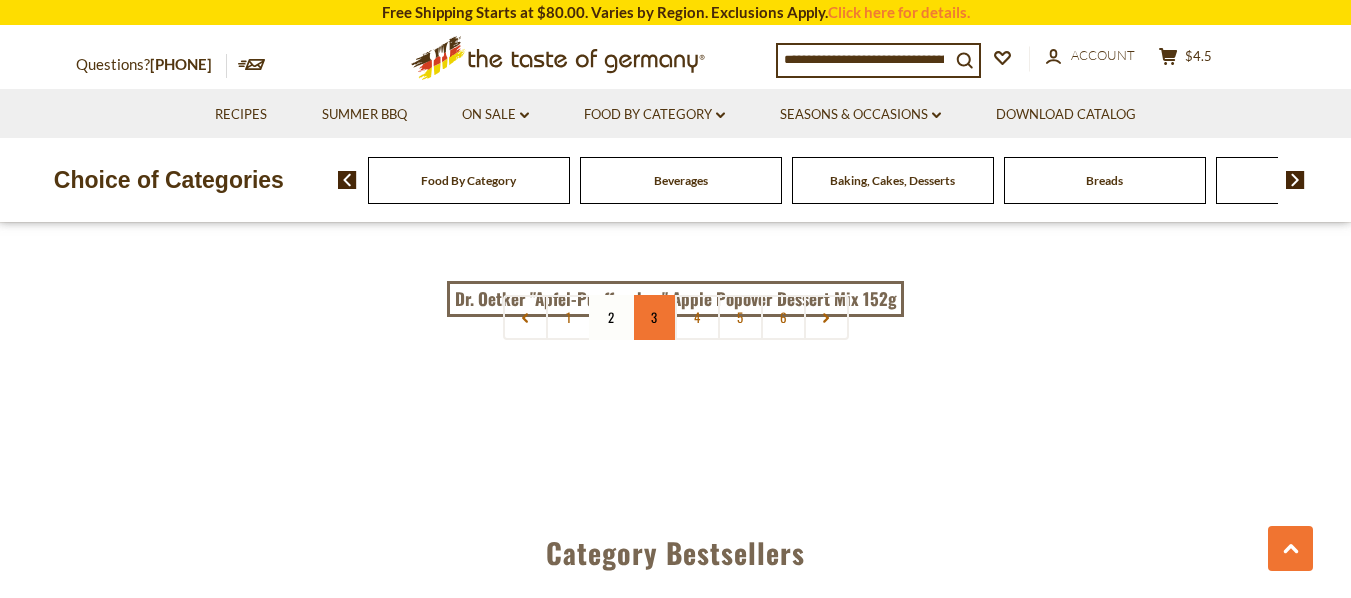 click on "3" at bounding box center (654, 317) 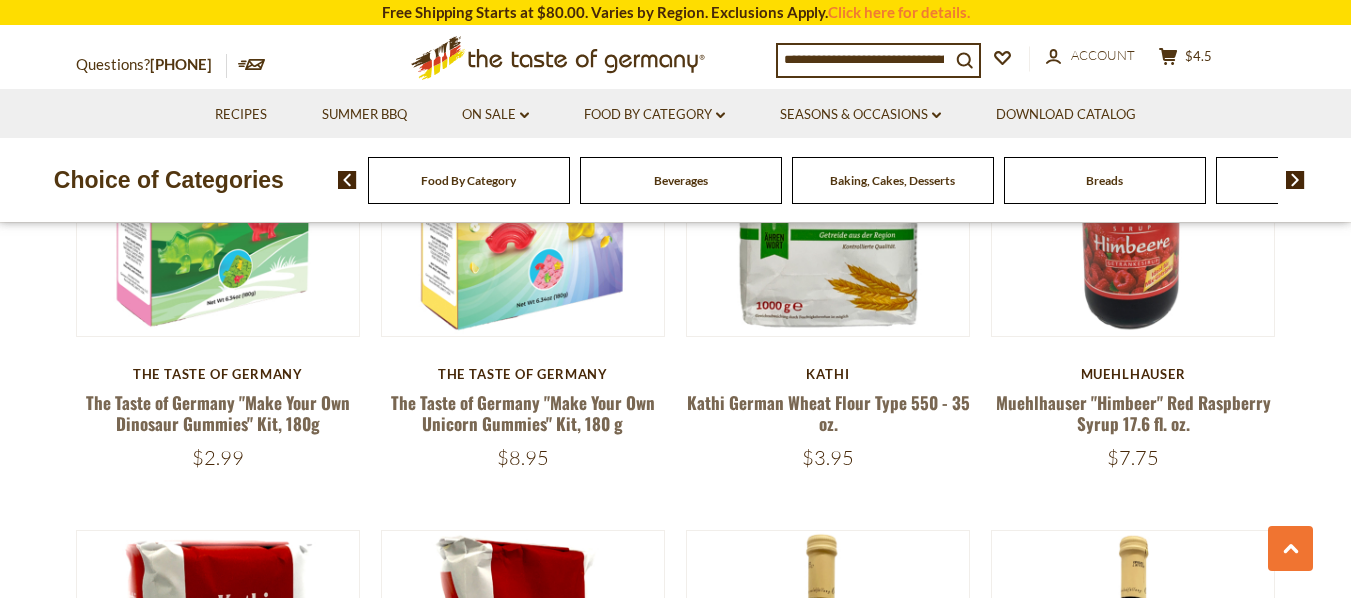 scroll, scrollTop: 702, scrollLeft: 0, axis: vertical 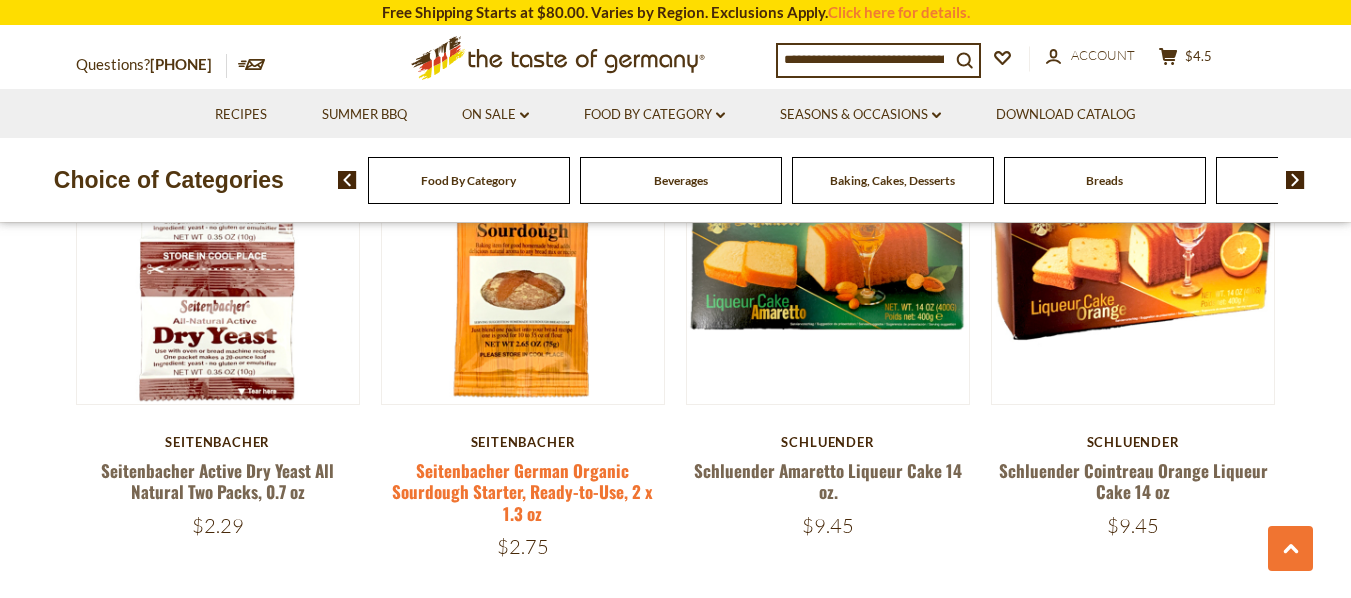 click on "Seitenbacher German Organic Sourdough Starter, Ready-to-Use, 2 x 1.3 oz" at bounding box center [522, 492] 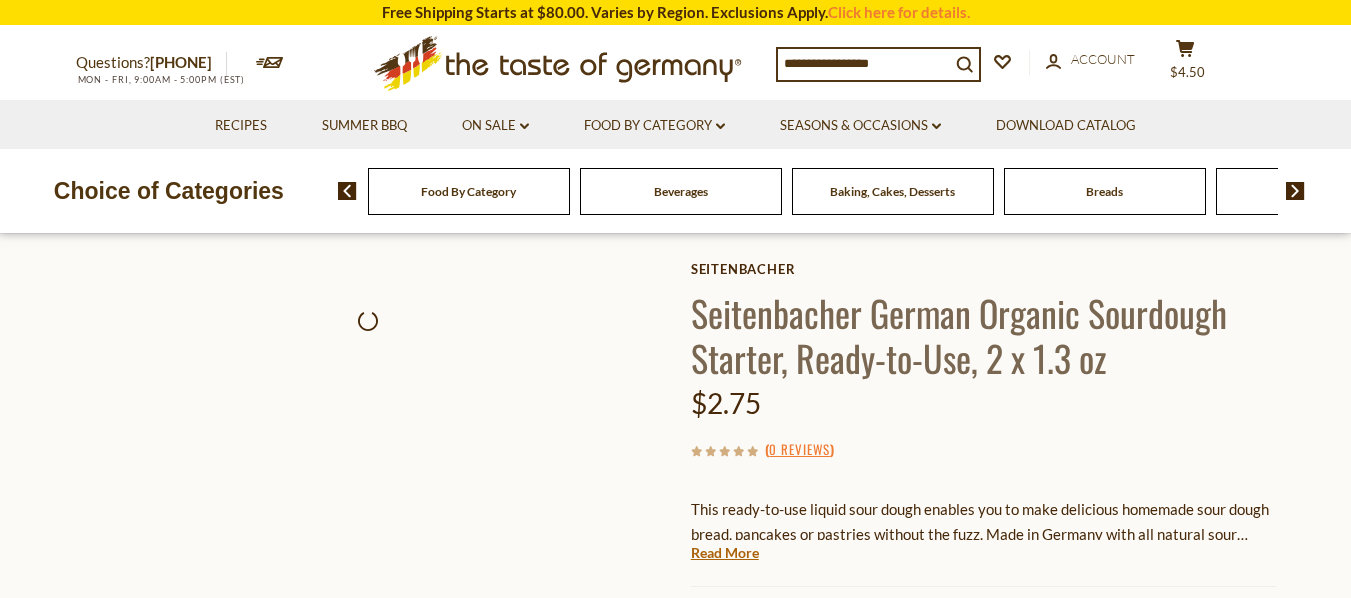scroll, scrollTop: 0, scrollLeft: 0, axis: both 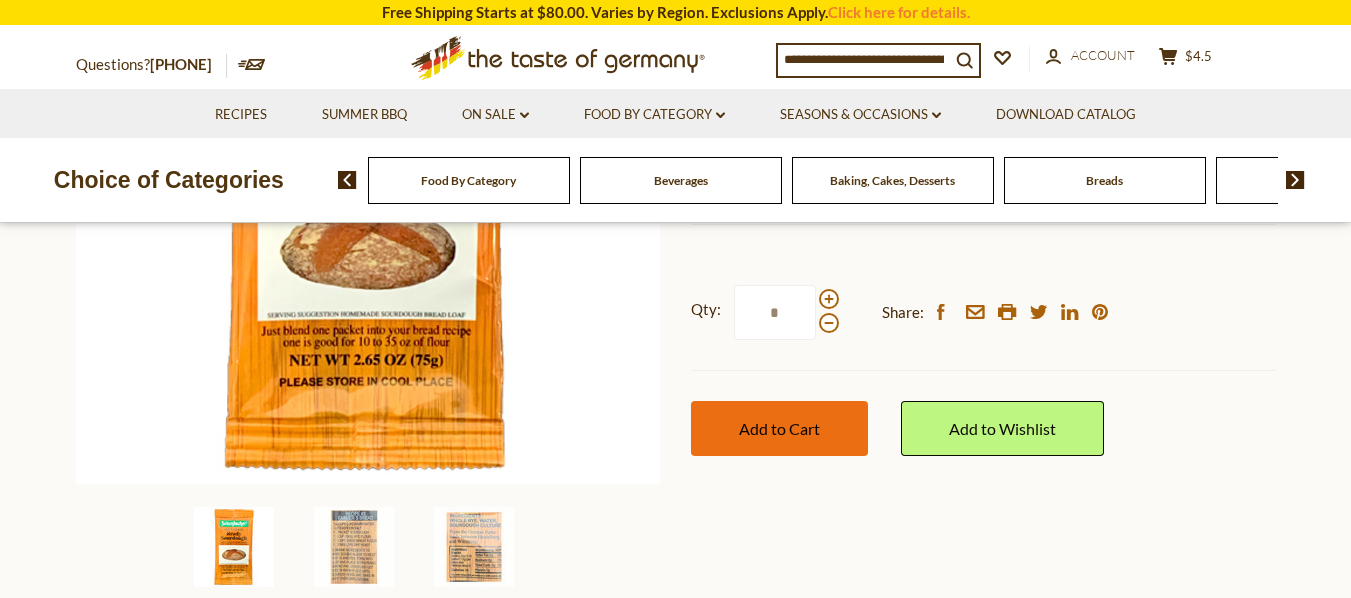 click on "Add to Cart" at bounding box center (779, 428) 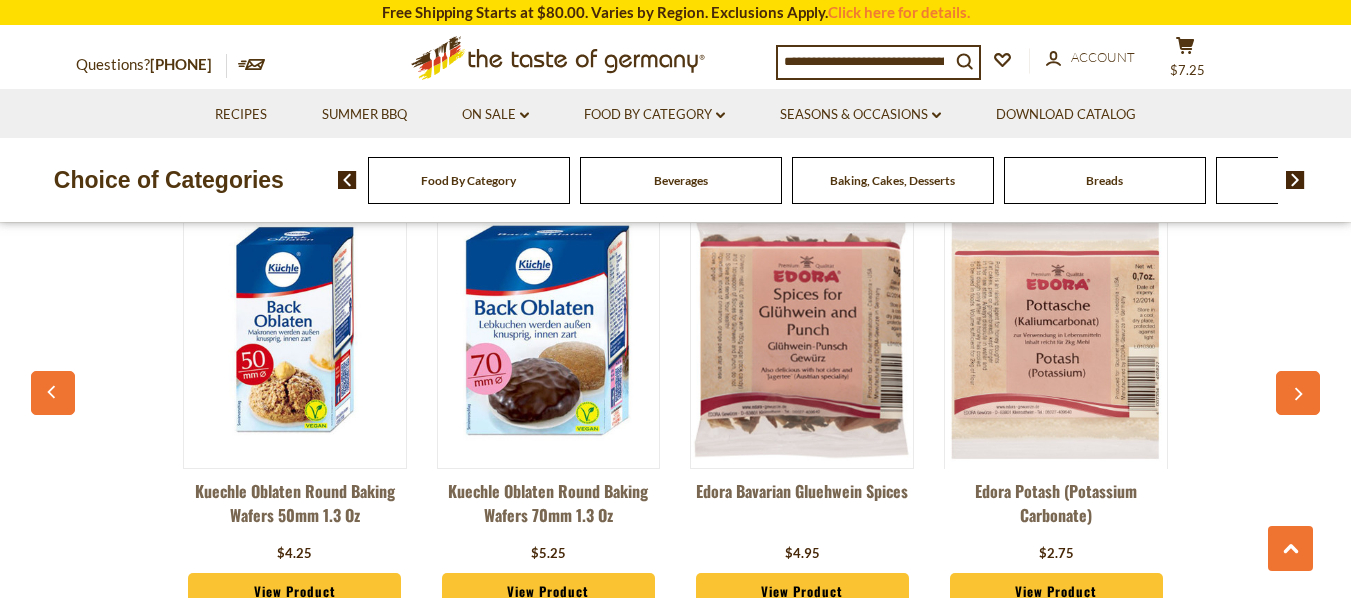 scroll, scrollTop: 1533, scrollLeft: 0, axis: vertical 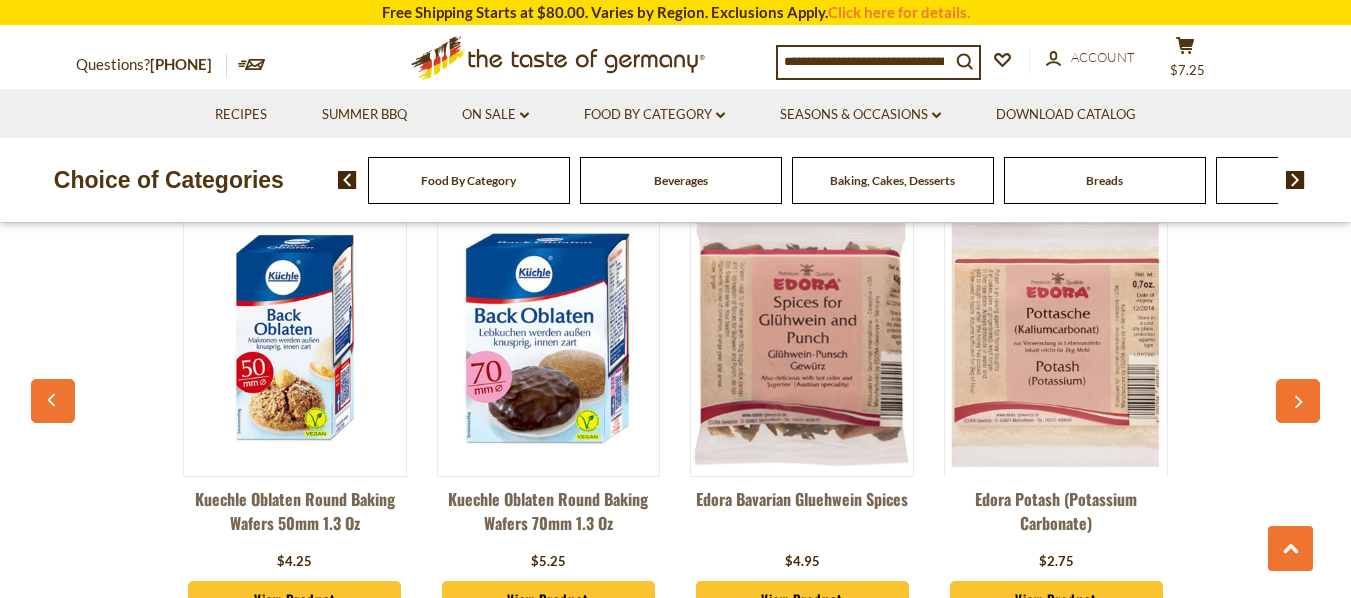 click at bounding box center [802, 336] 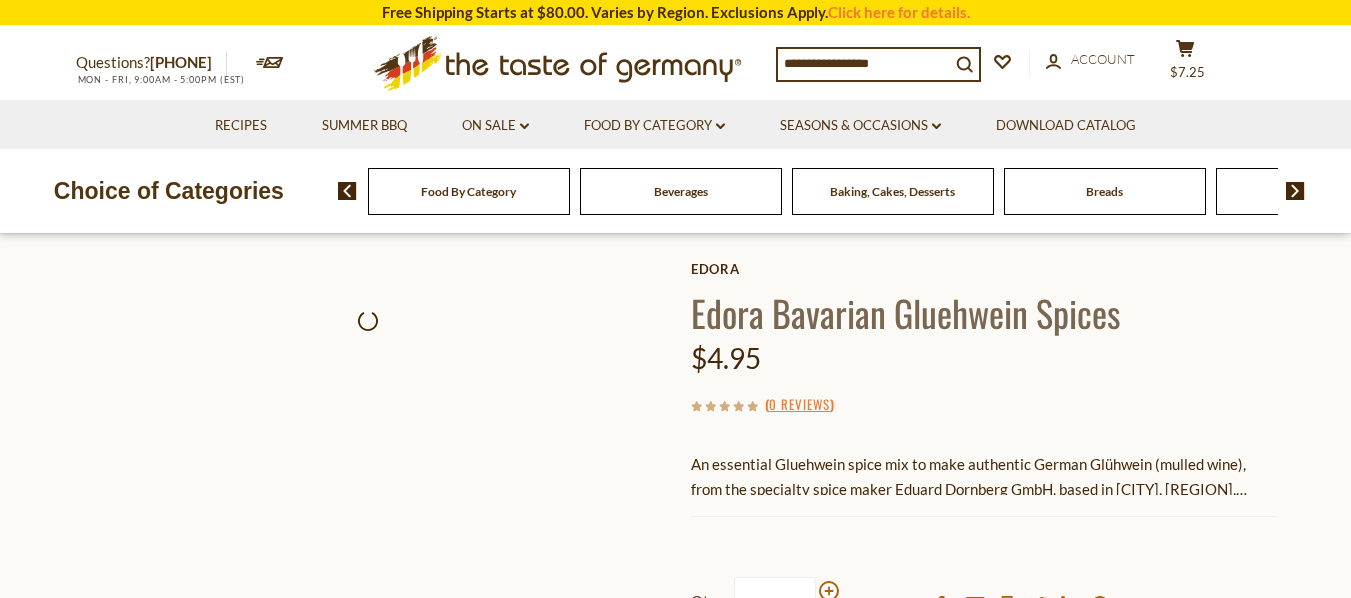 scroll, scrollTop: 0, scrollLeft: 0, axis: both 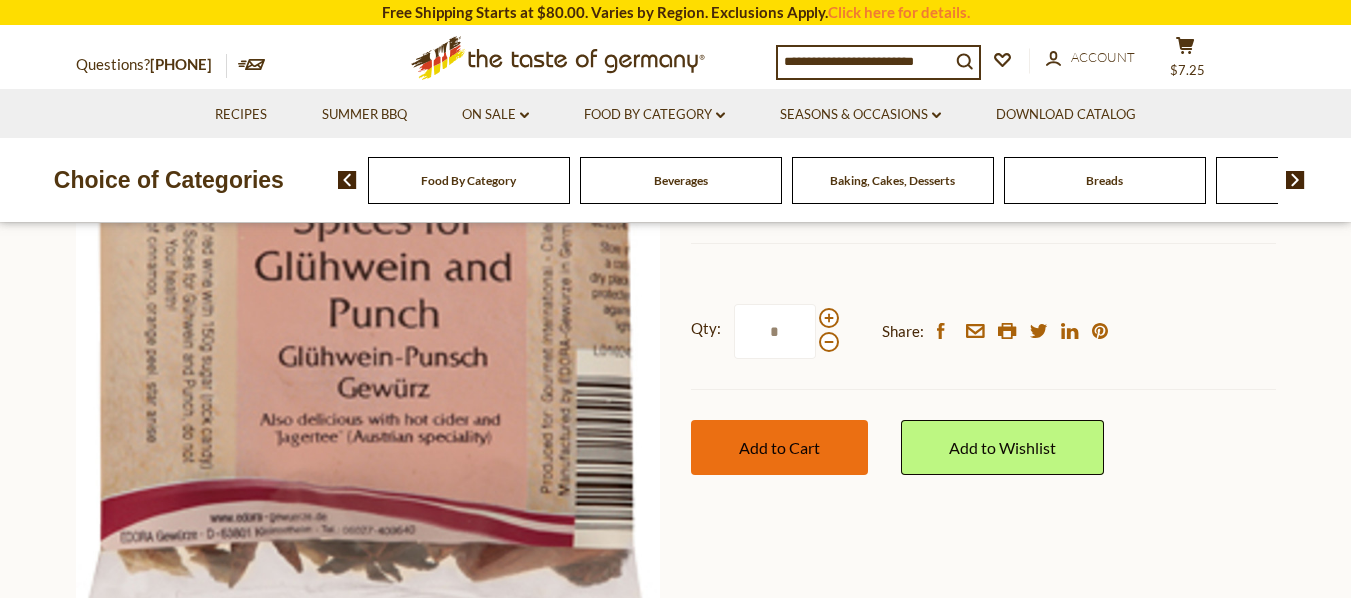 click on "Add to Cart" at bounding box center [779, 447] 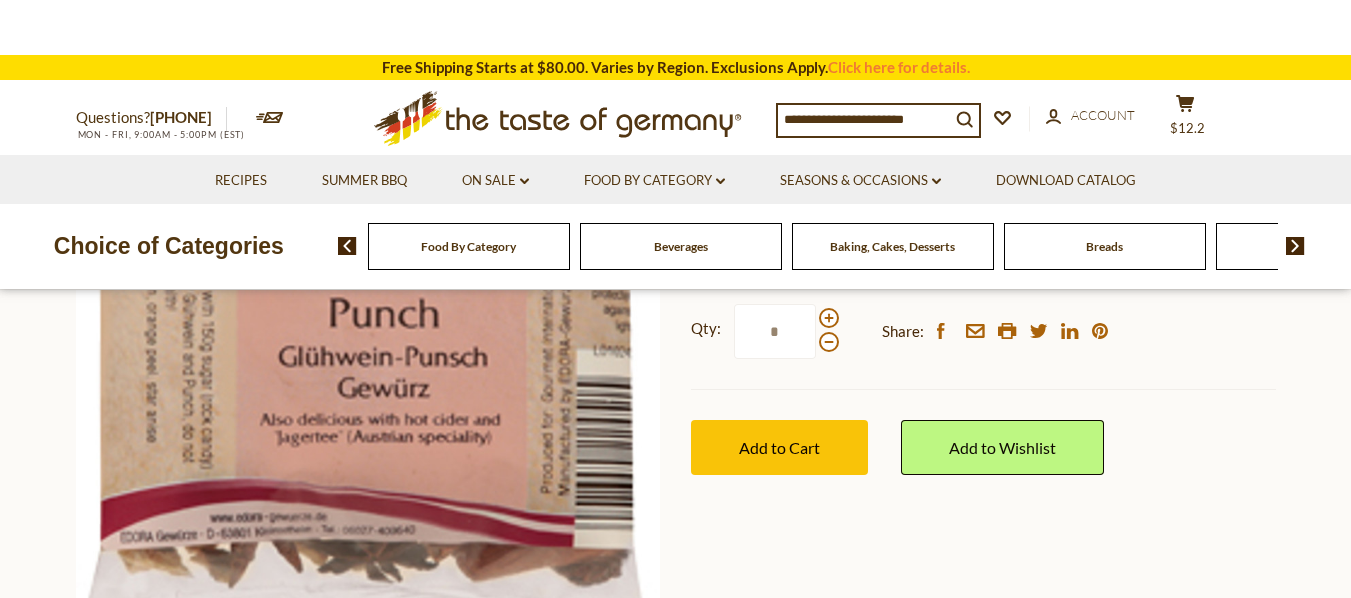 scroll, scrollTop: 0, scrollLeft: 0, axis: both 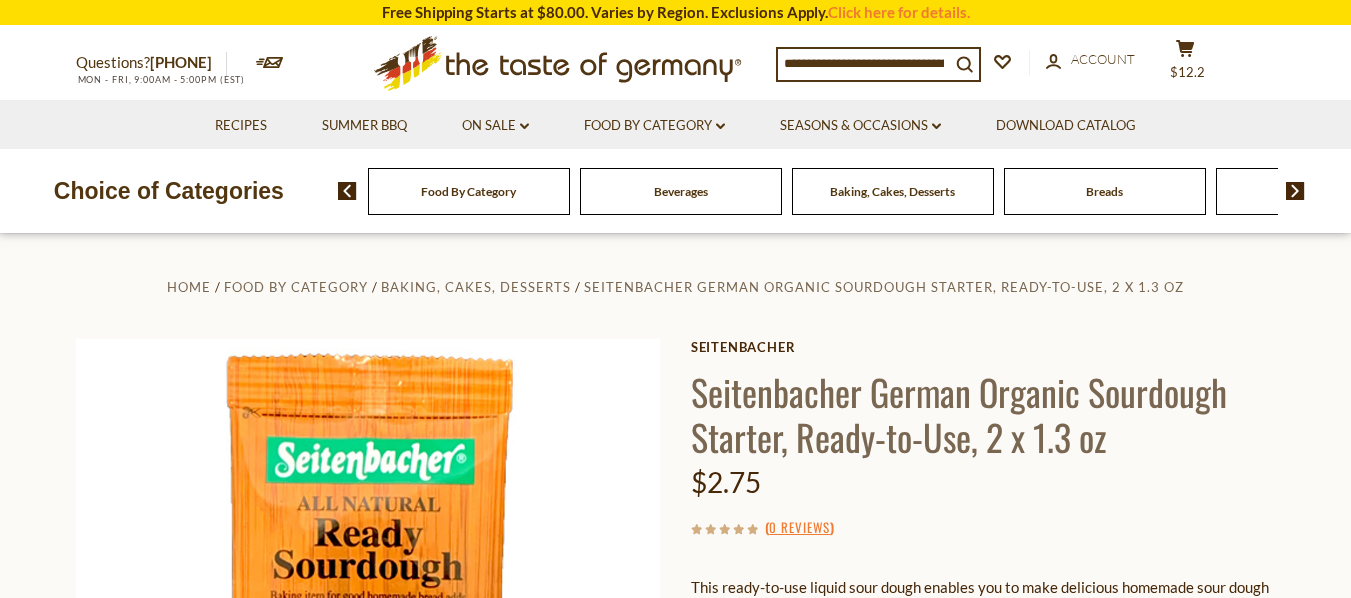 click on "Baking, Cakes, Desserts" at bounding box center [892, 191] 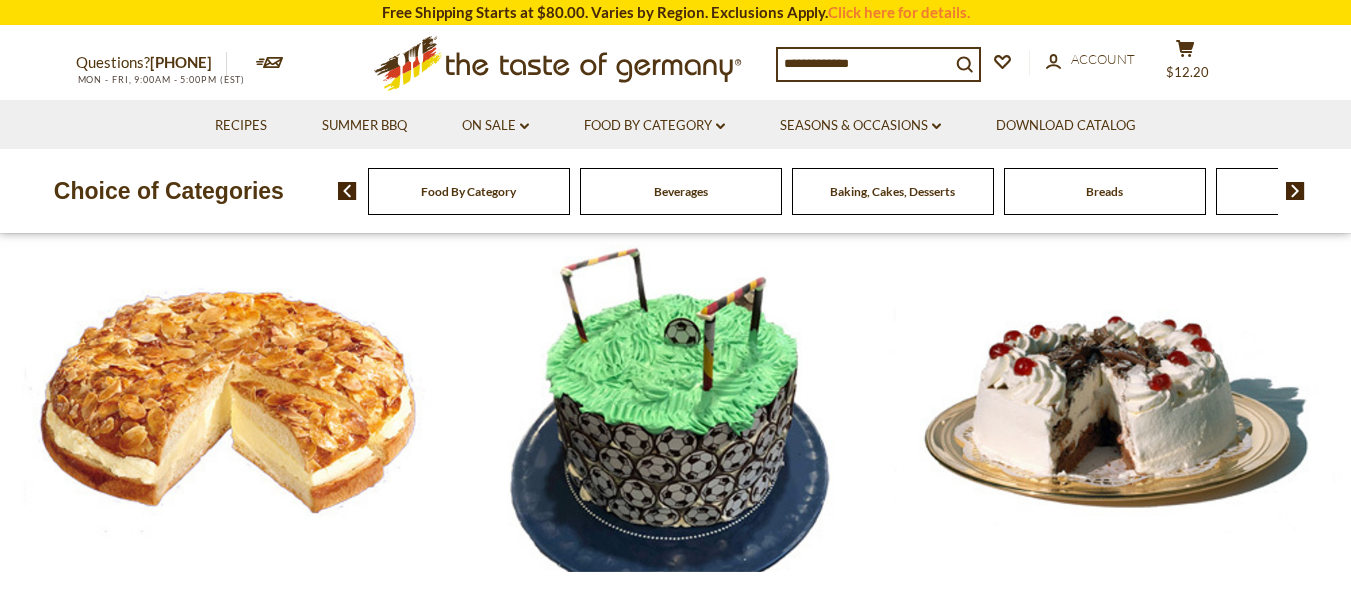 scroll, scrollTop: 0, scrollLeft: 0, axis: both 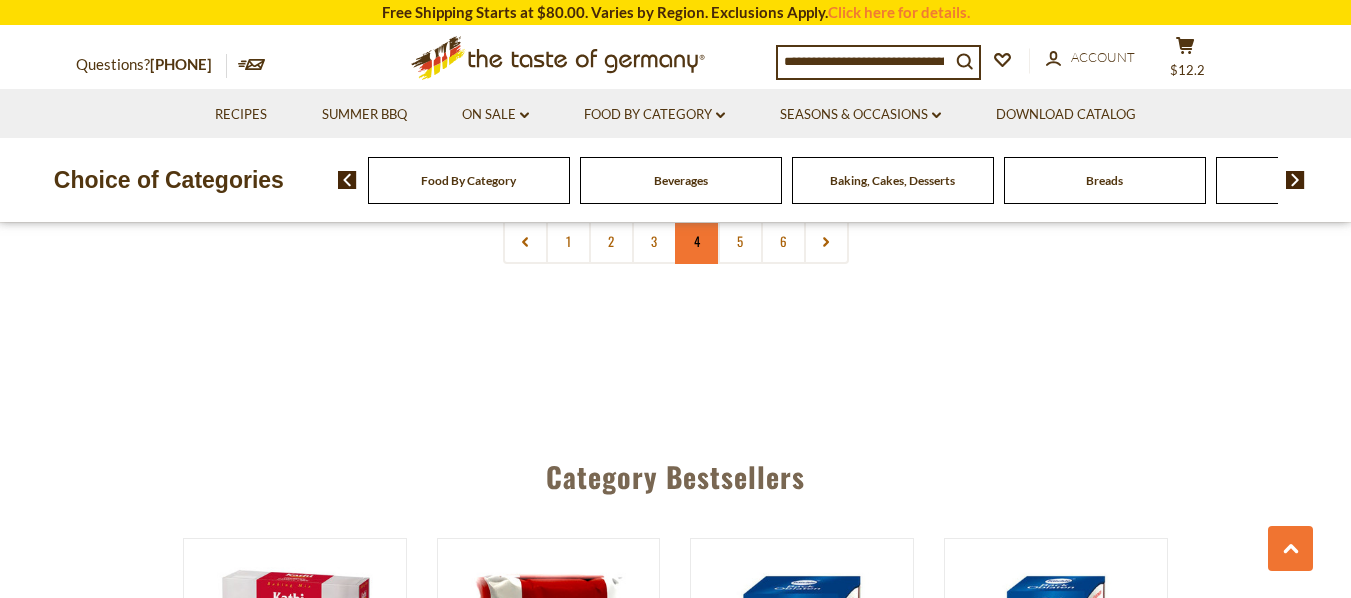 click on "4" at bounding box center (697, 241) 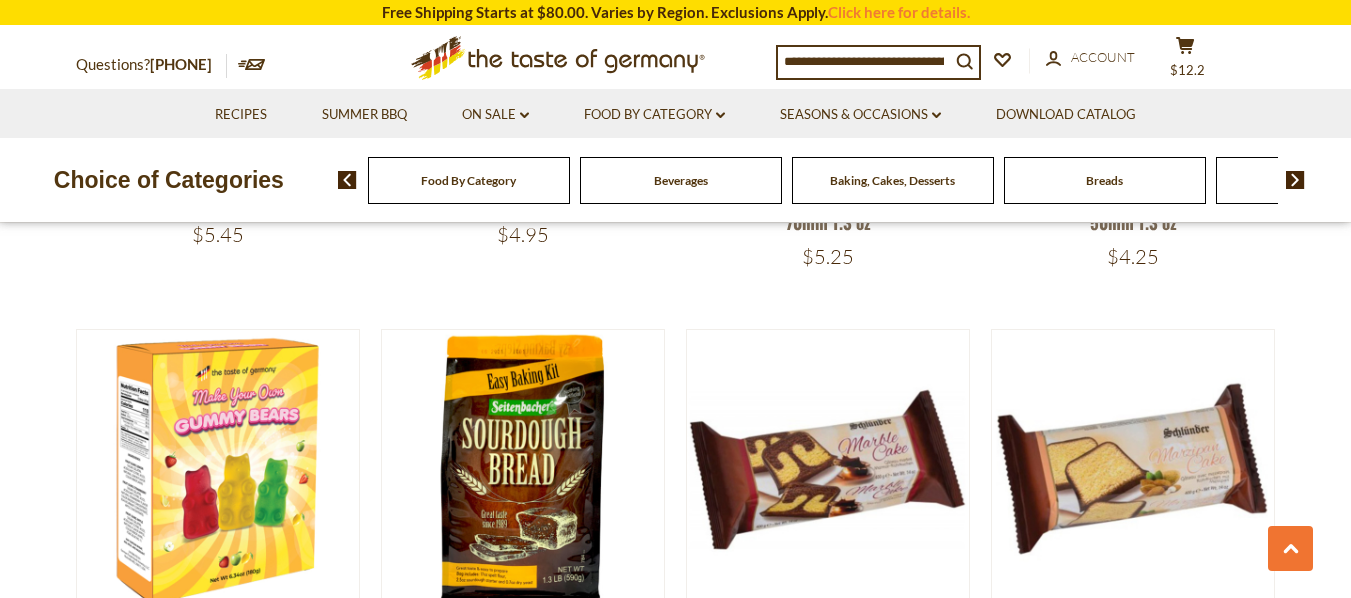 scroll, scrollTop: 702, scrollLeft: 0, axis: vertical 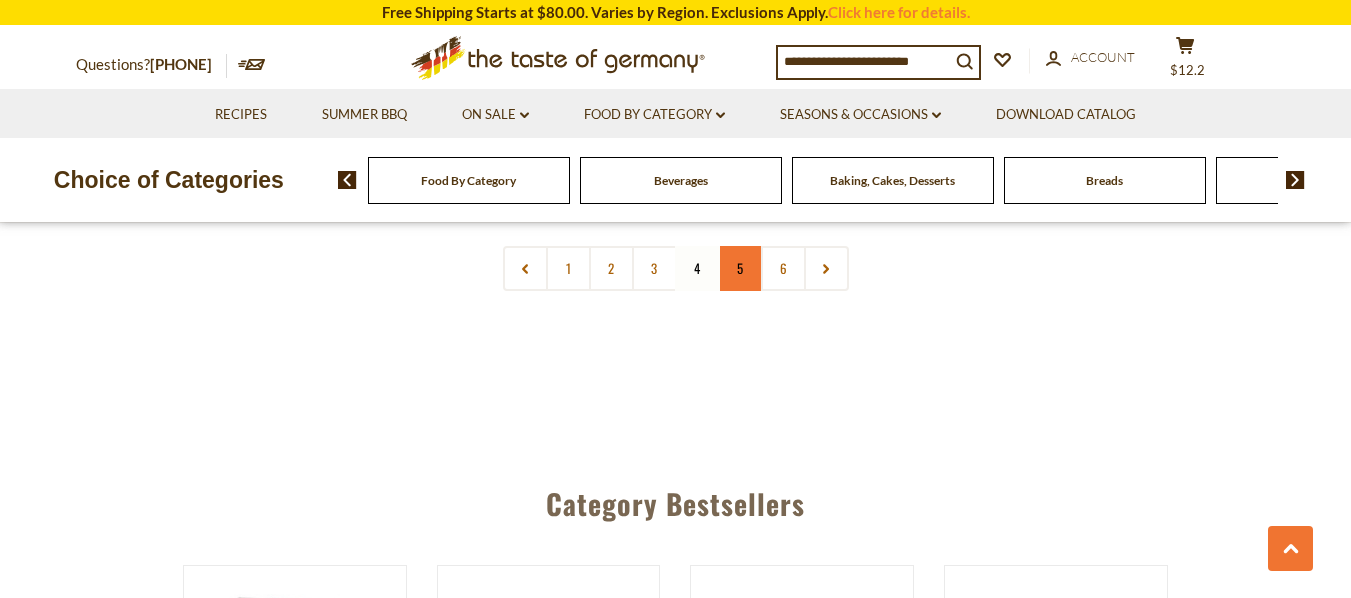 click on "5" at bounding box center [740, 268] 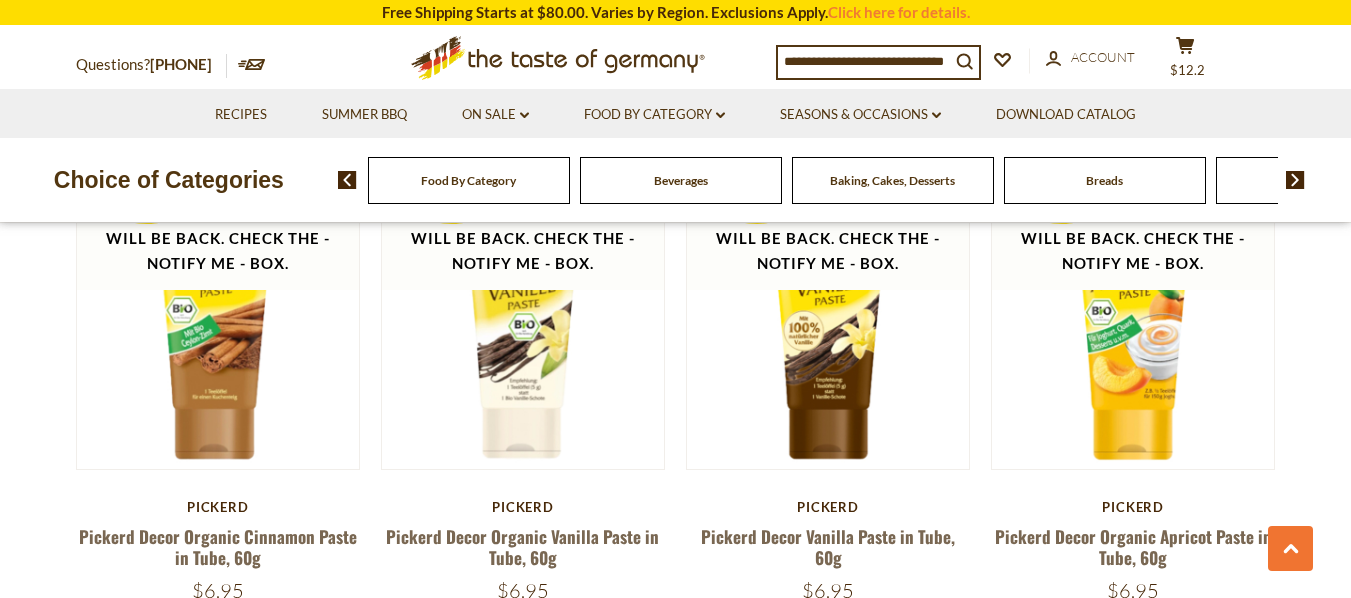 scroll, scrollTop: 702, scrollLeft: 0, axis: vertical 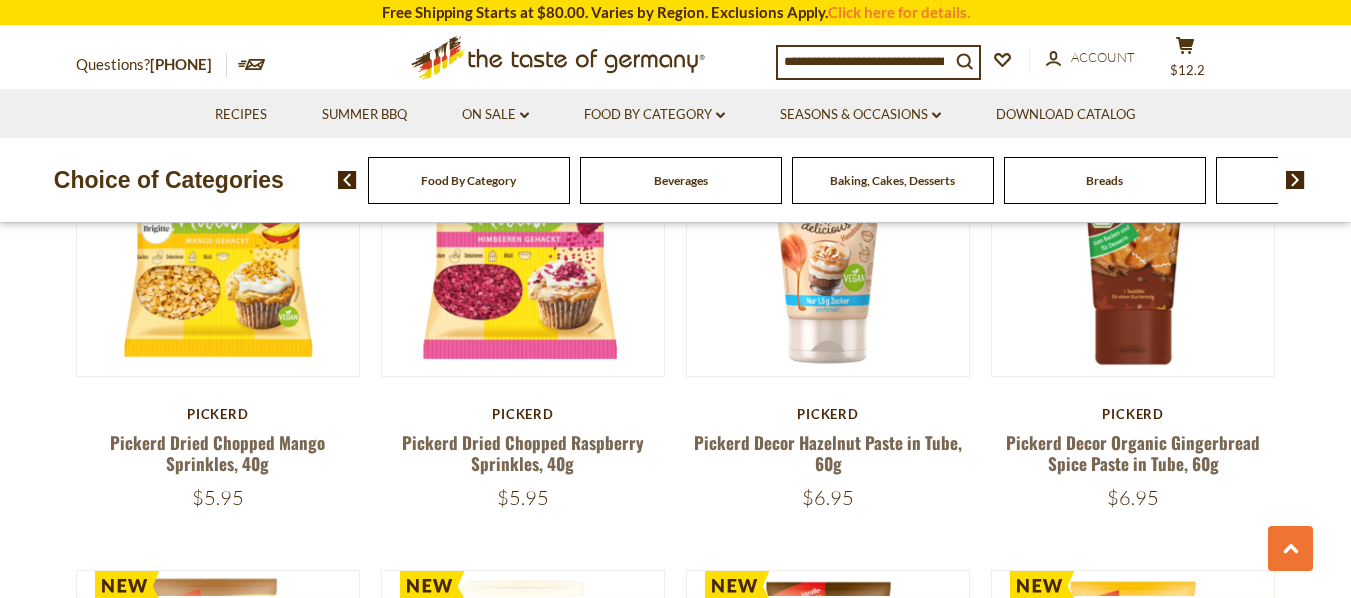 click at bounding box center [1295, 180] 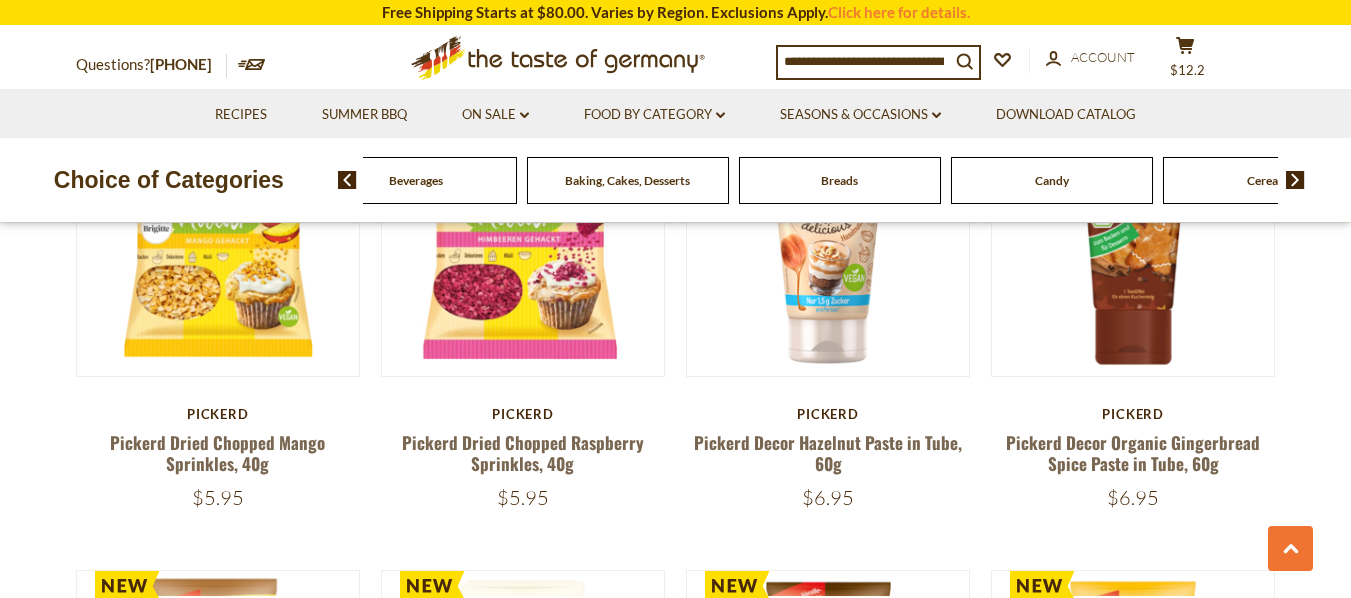 click at bounding box center [1295, 180] 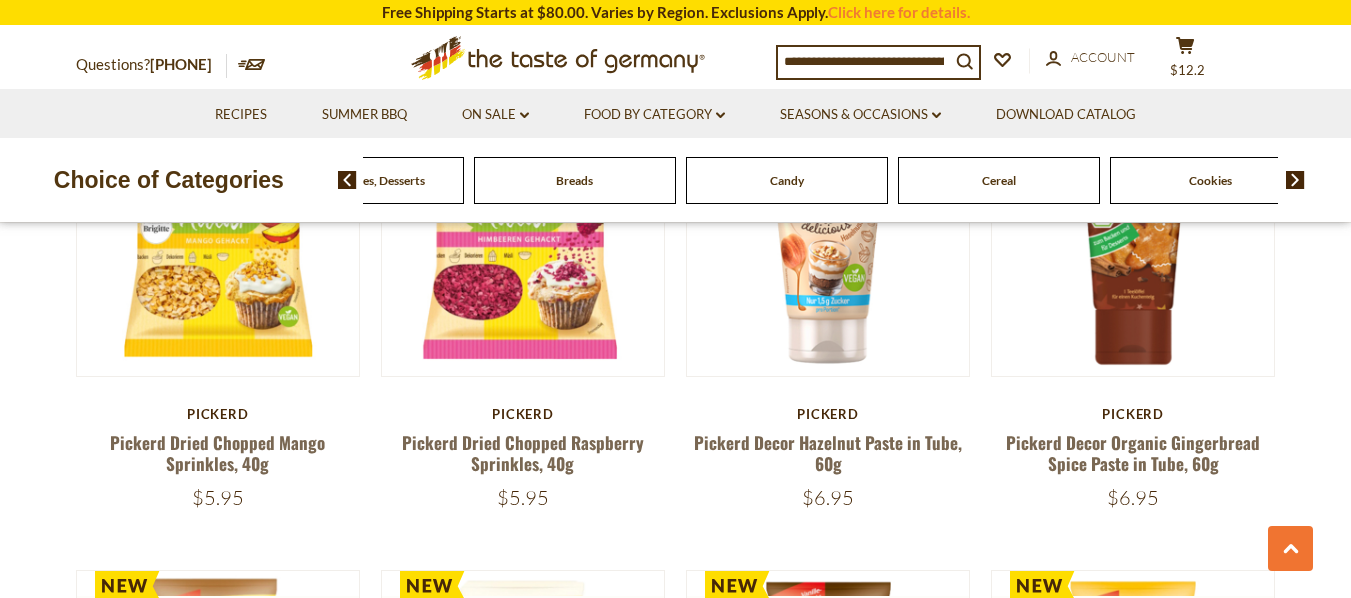 click at bounding box center [1295, 180] 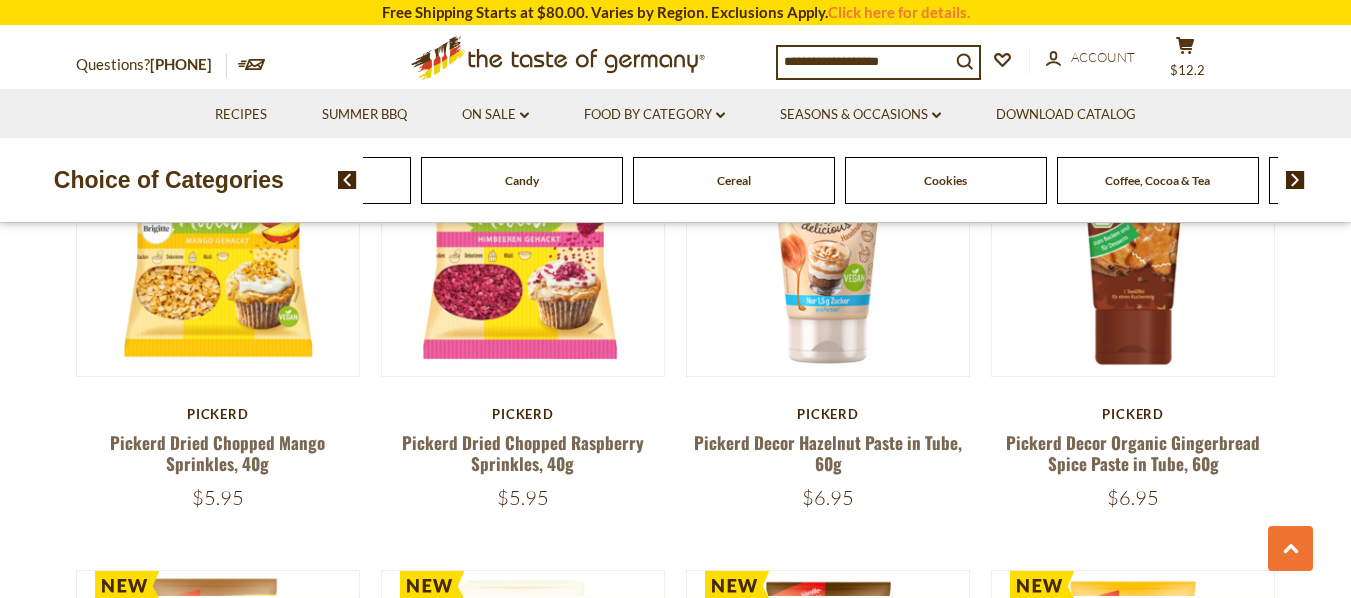 click at bounding box center [1295, 180] 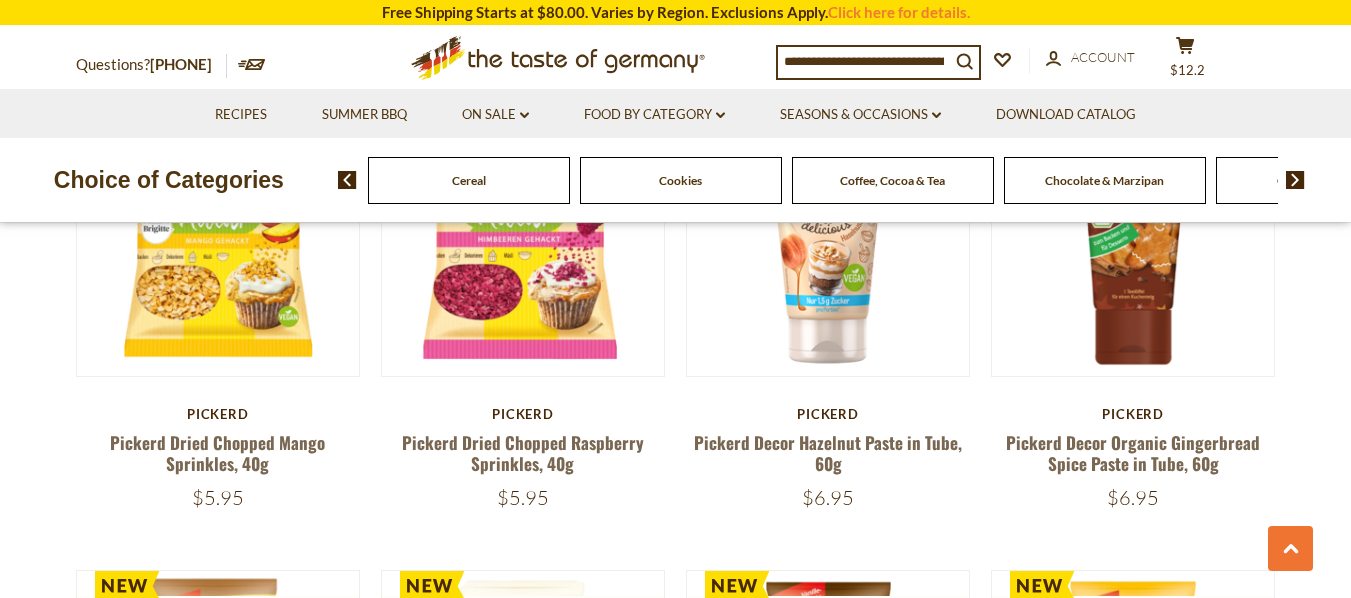 click at bounding box center [1295, 180] 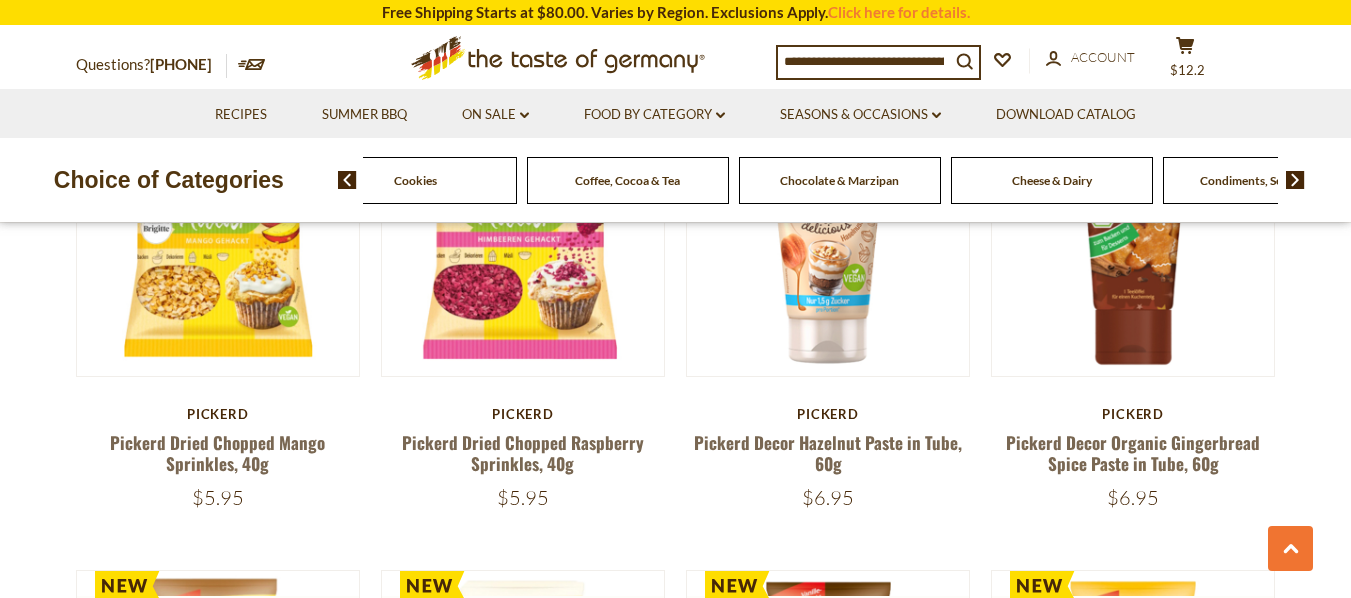 click on "Cheese & Dairy" at bounding box center (1052, 180) 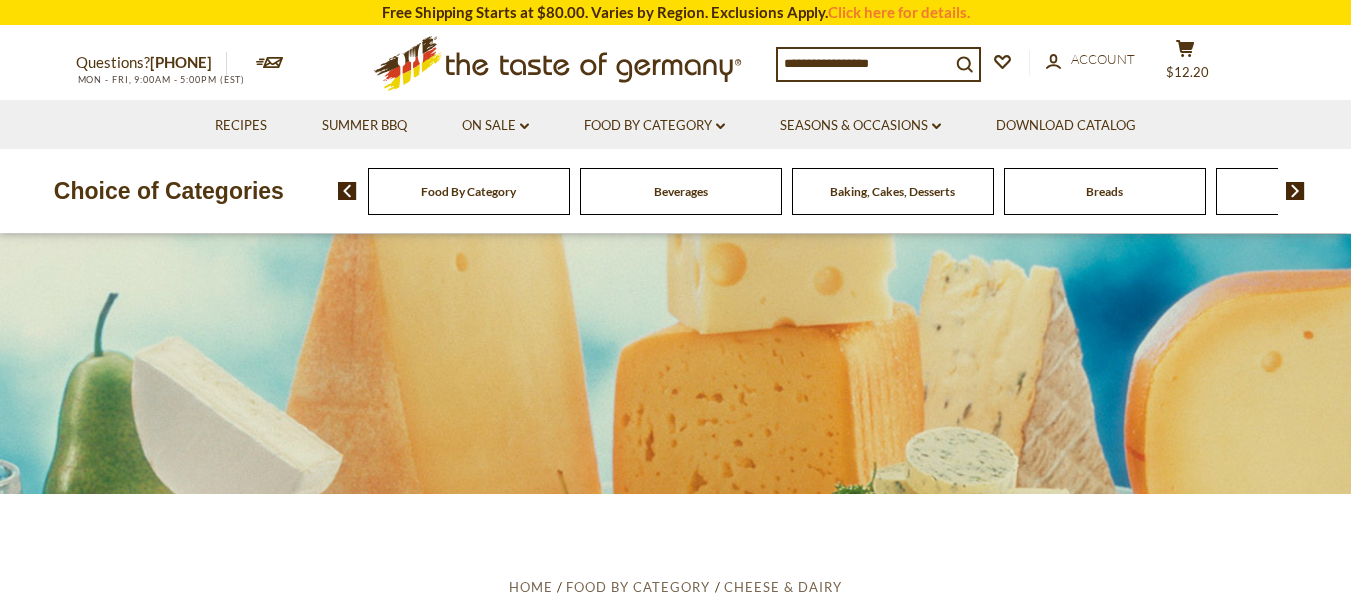 scroll, scrollTop: 0, scrollLeft: 0, axis: both 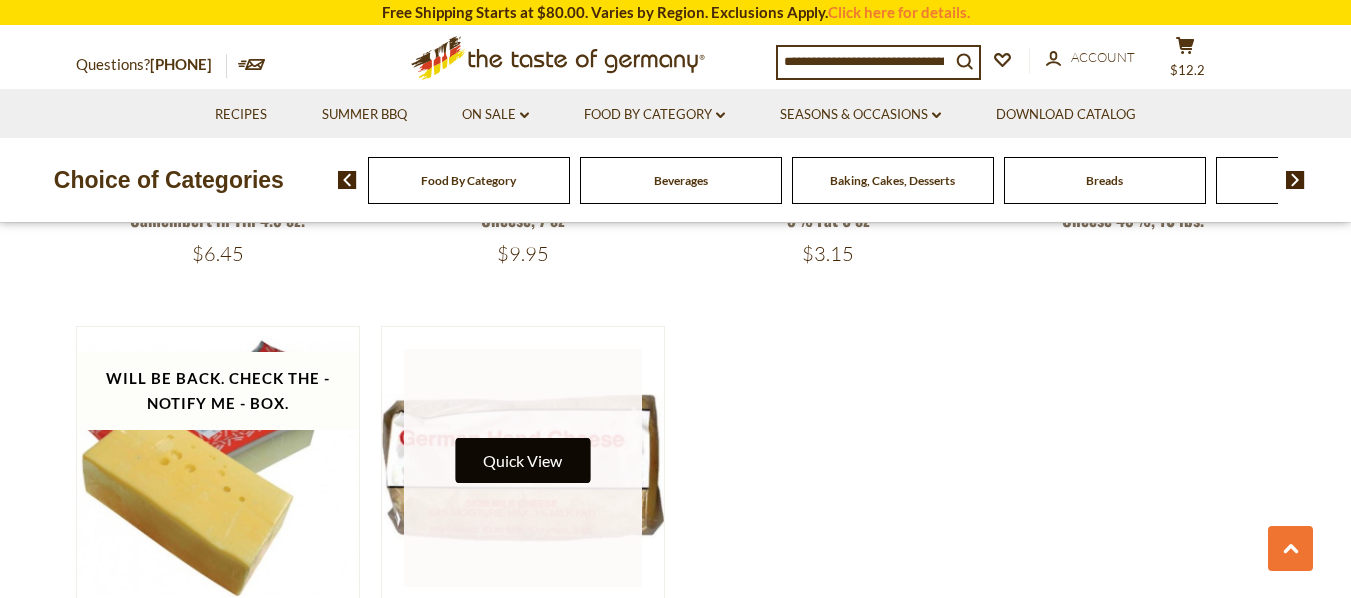 click on "Quick View" at bounding box center [522, 460] 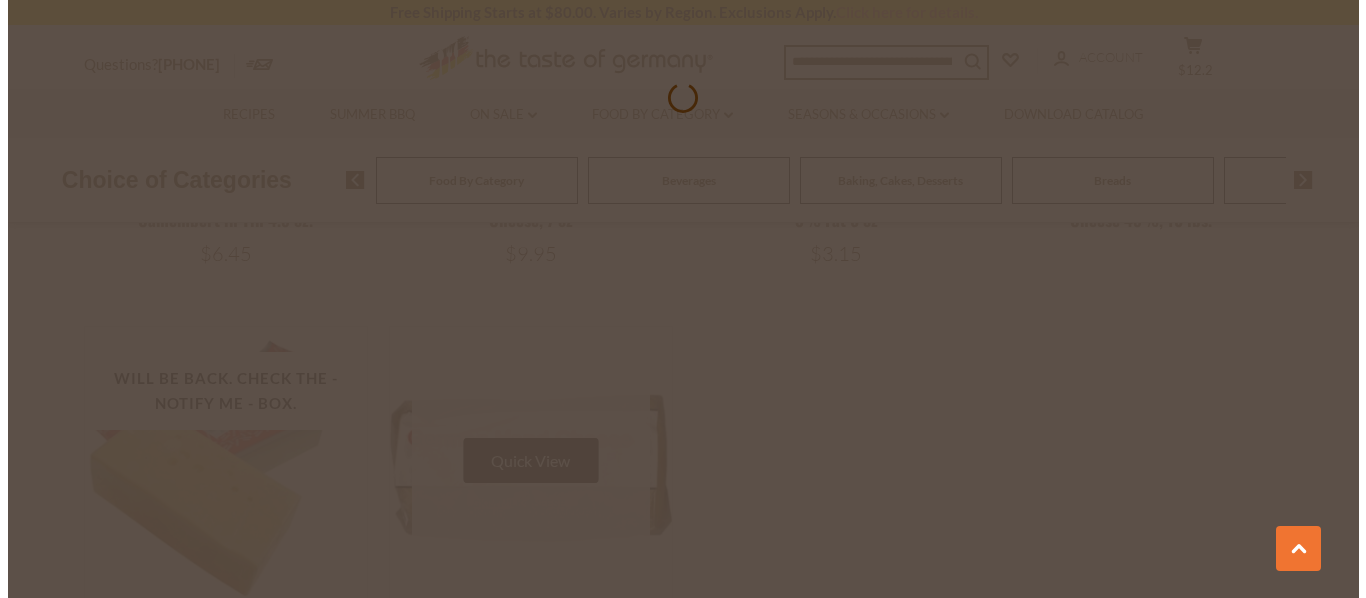 scroll, scrollTop: 2425, scrollLeft: 0, axis: vertical 